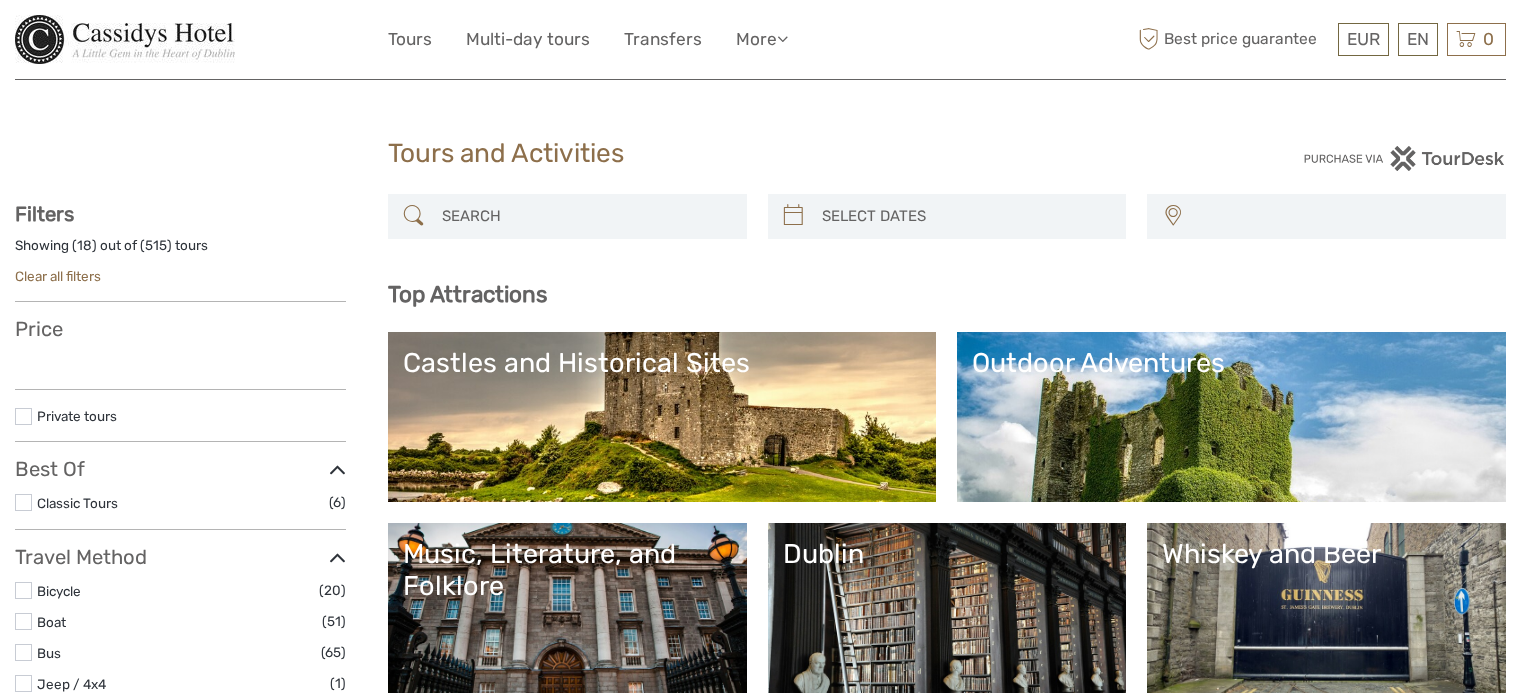 select 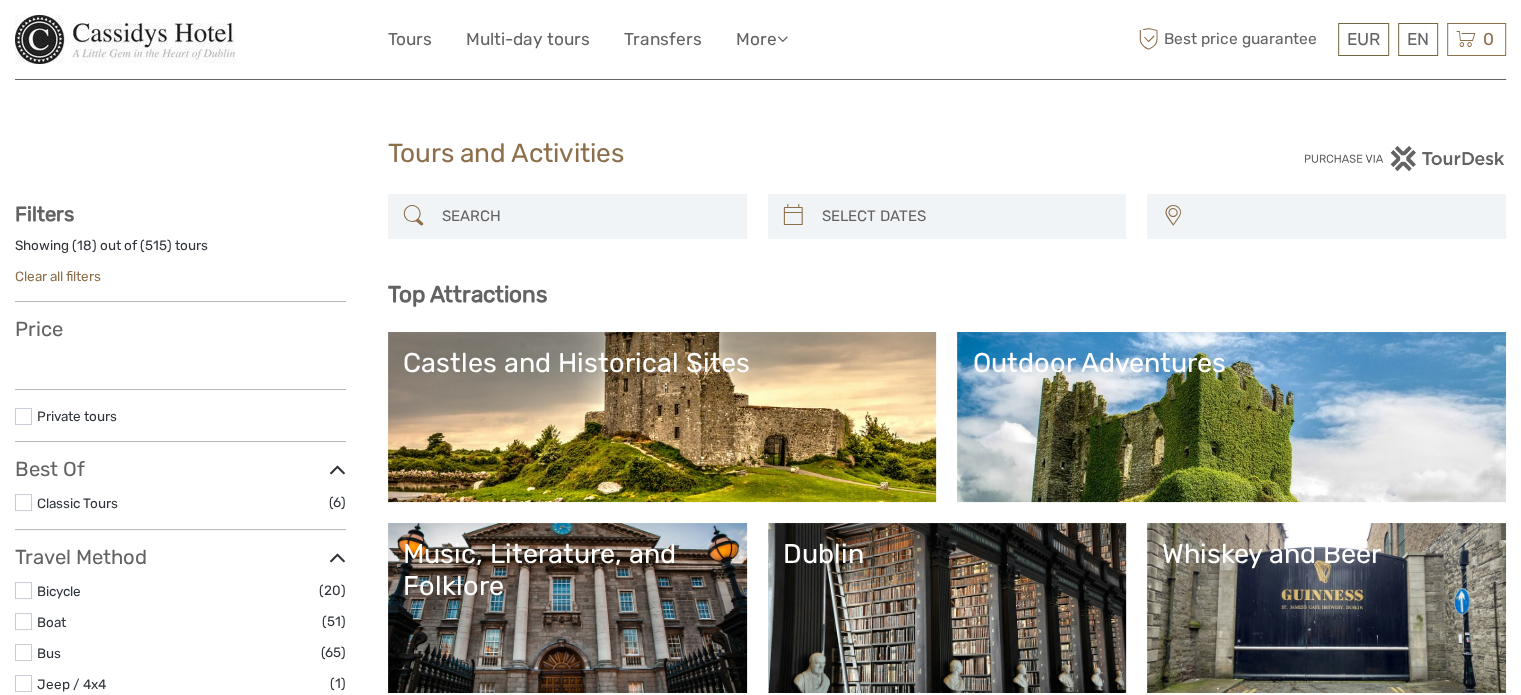 scroll, scrollTop: 0, scrollLeft: 0, axis: both 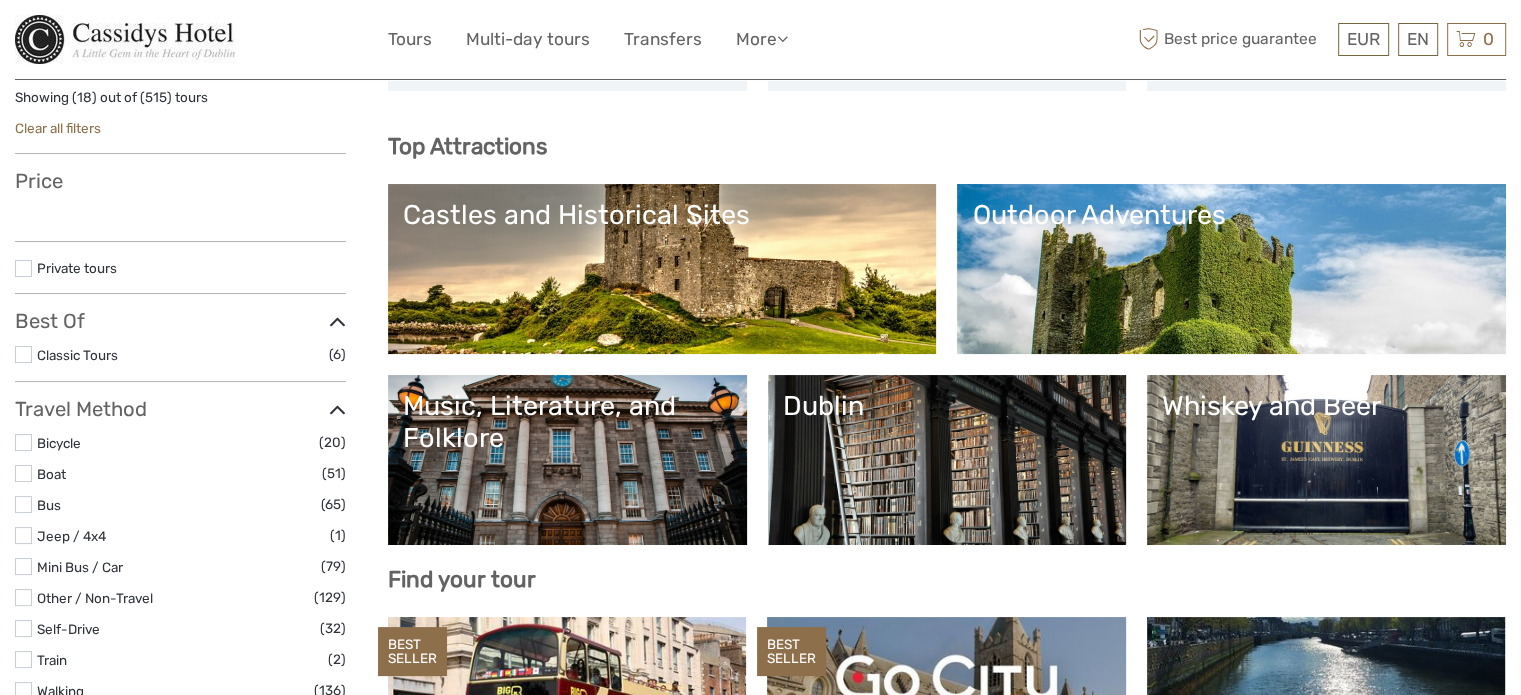 select 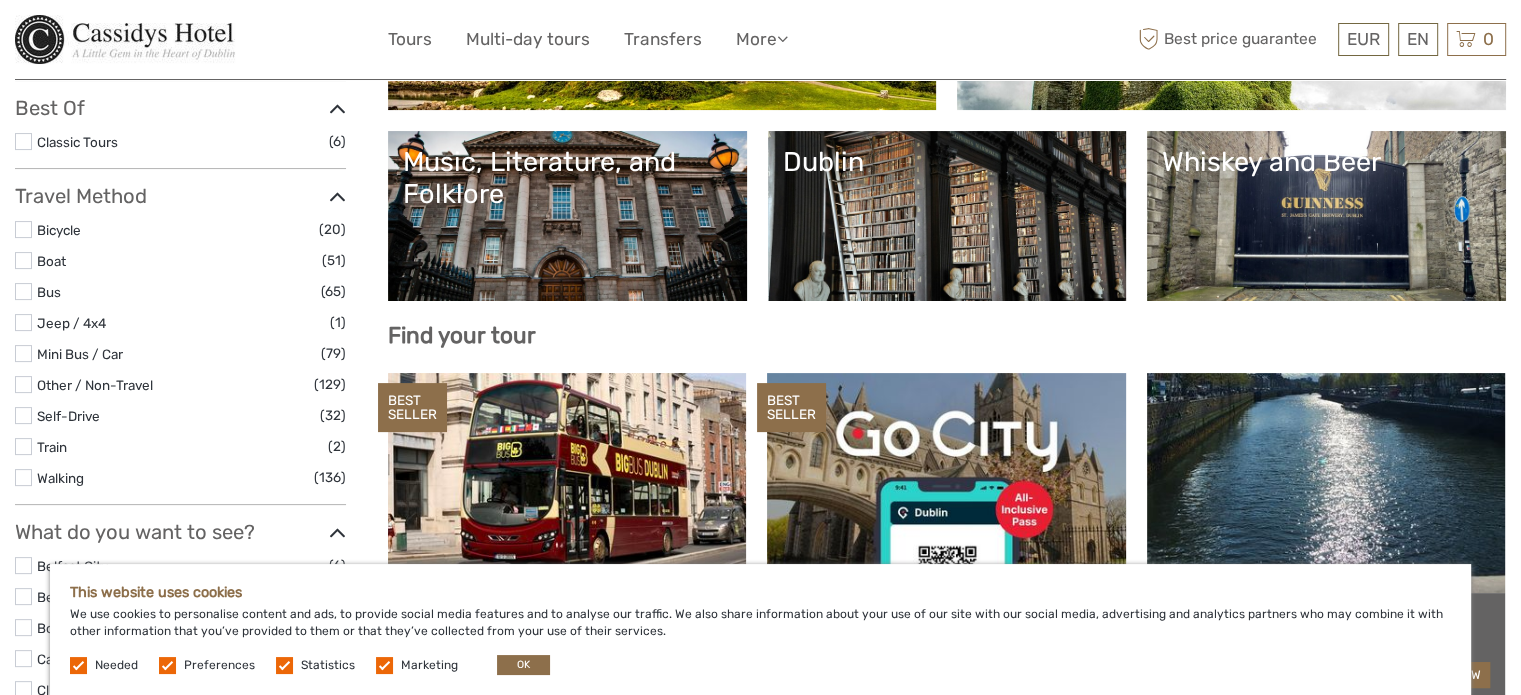 scroll, scrollTop: 400, scrollLeft: 0, axis: vertical 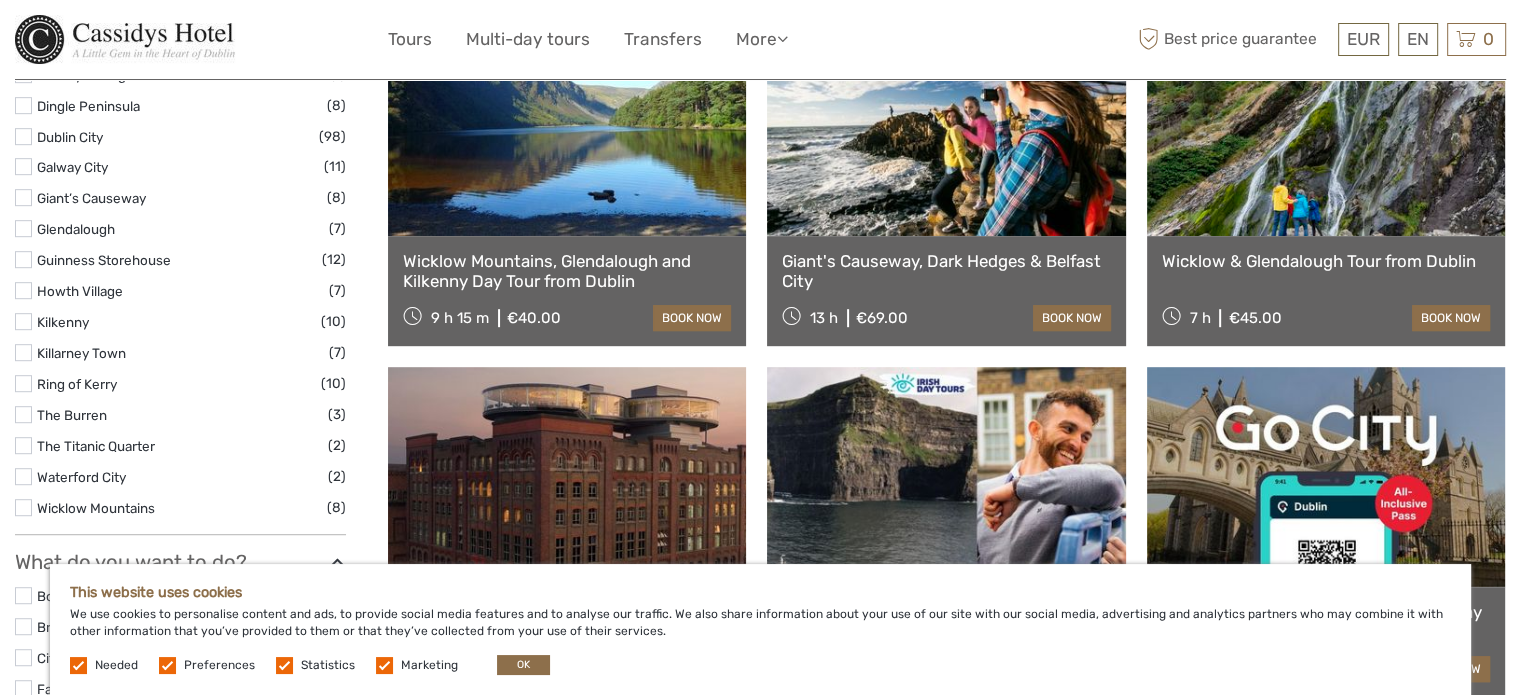 click at bounding box center [1326, 126] 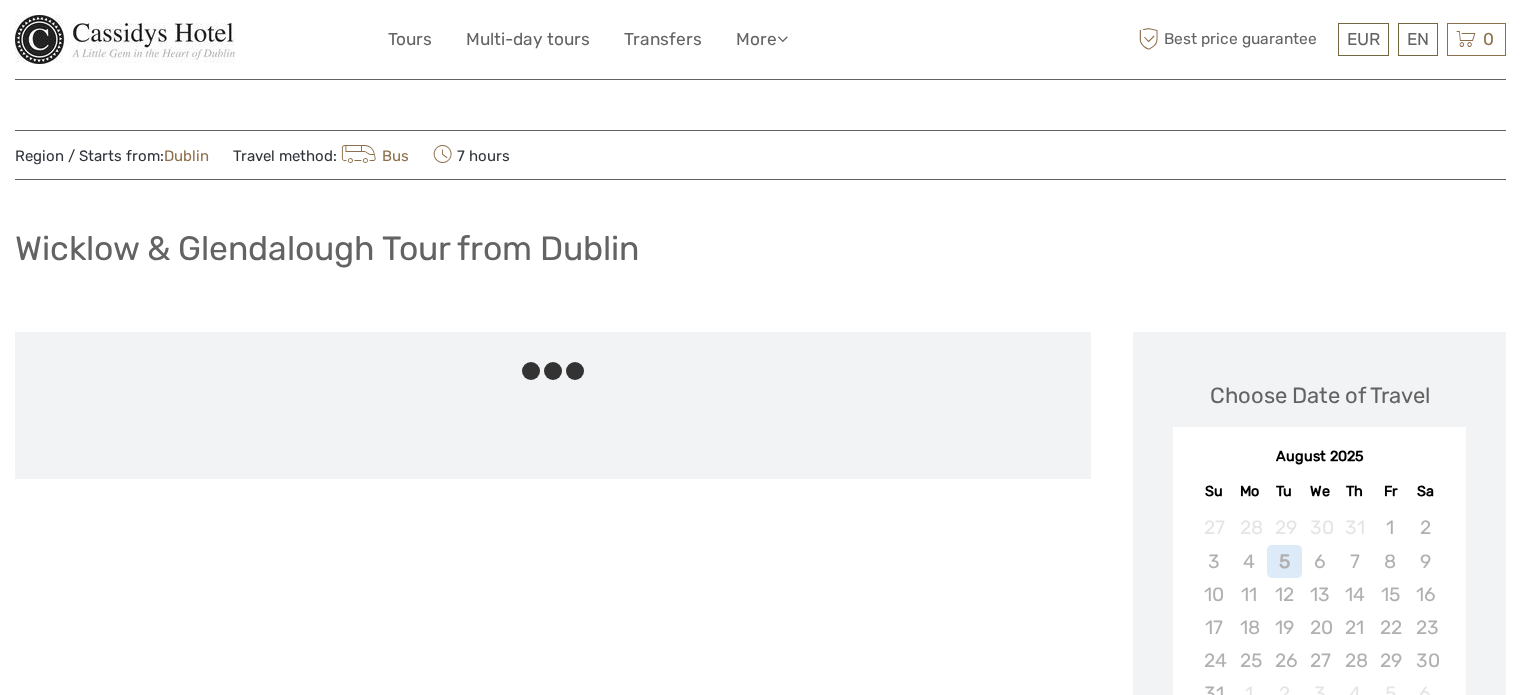 scroll, scrollTop: 0, scrollLeft: 0, axis: both 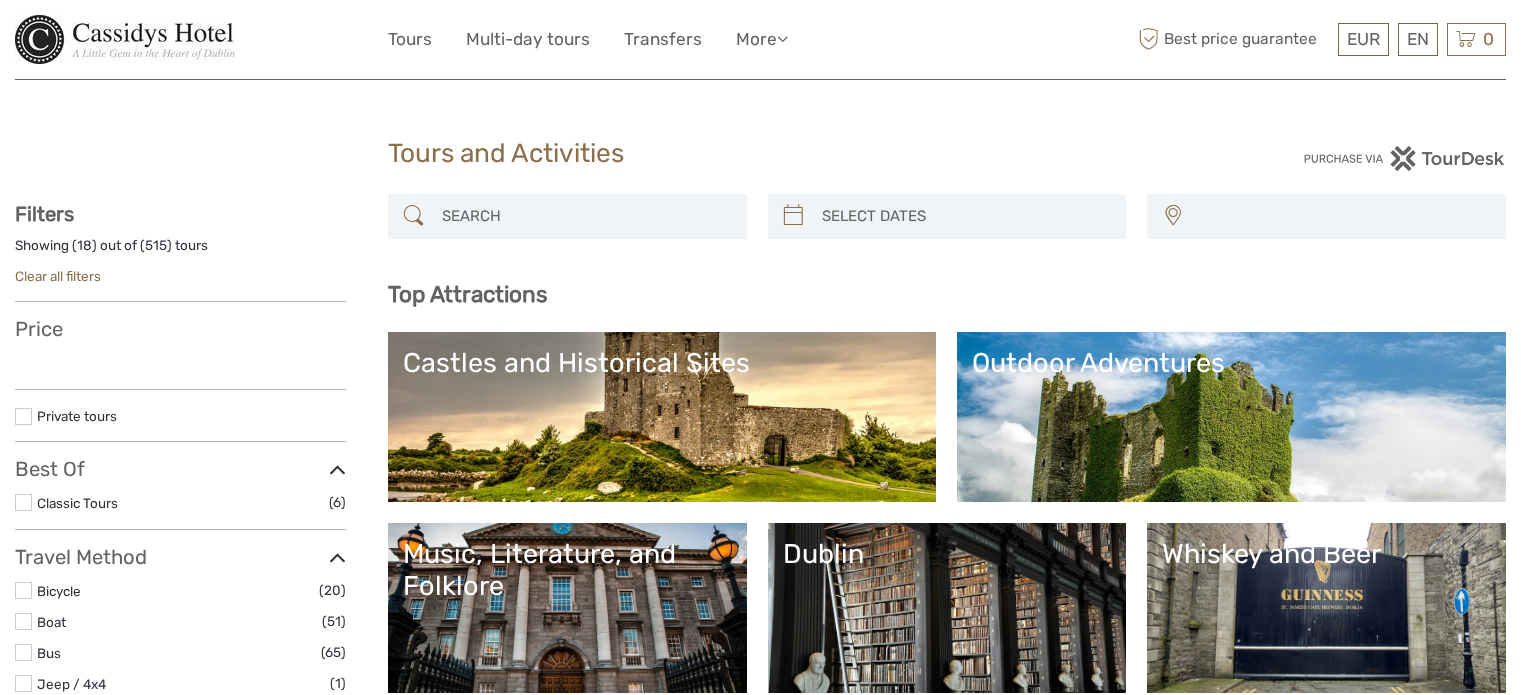 select 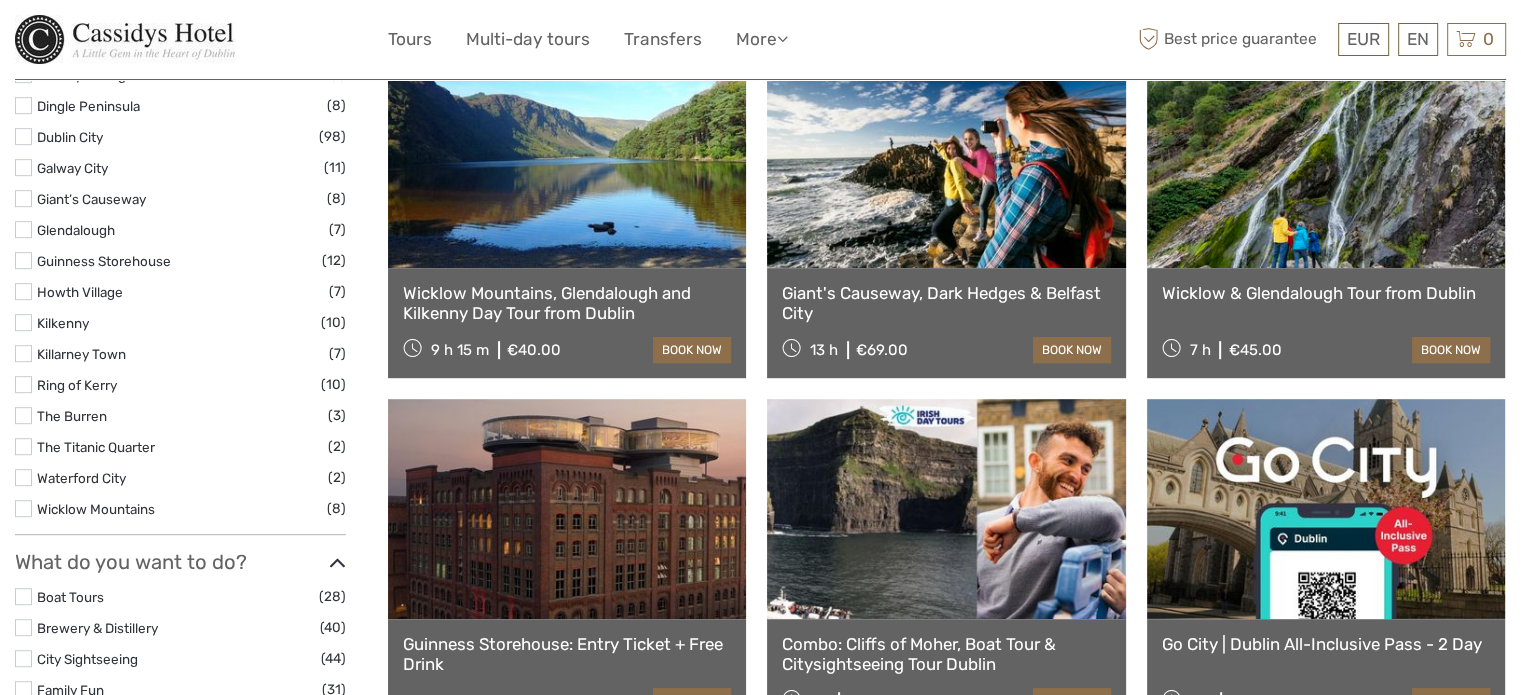scroll, scrollTop: 1100, scrollLeft: 0, axis: vertical 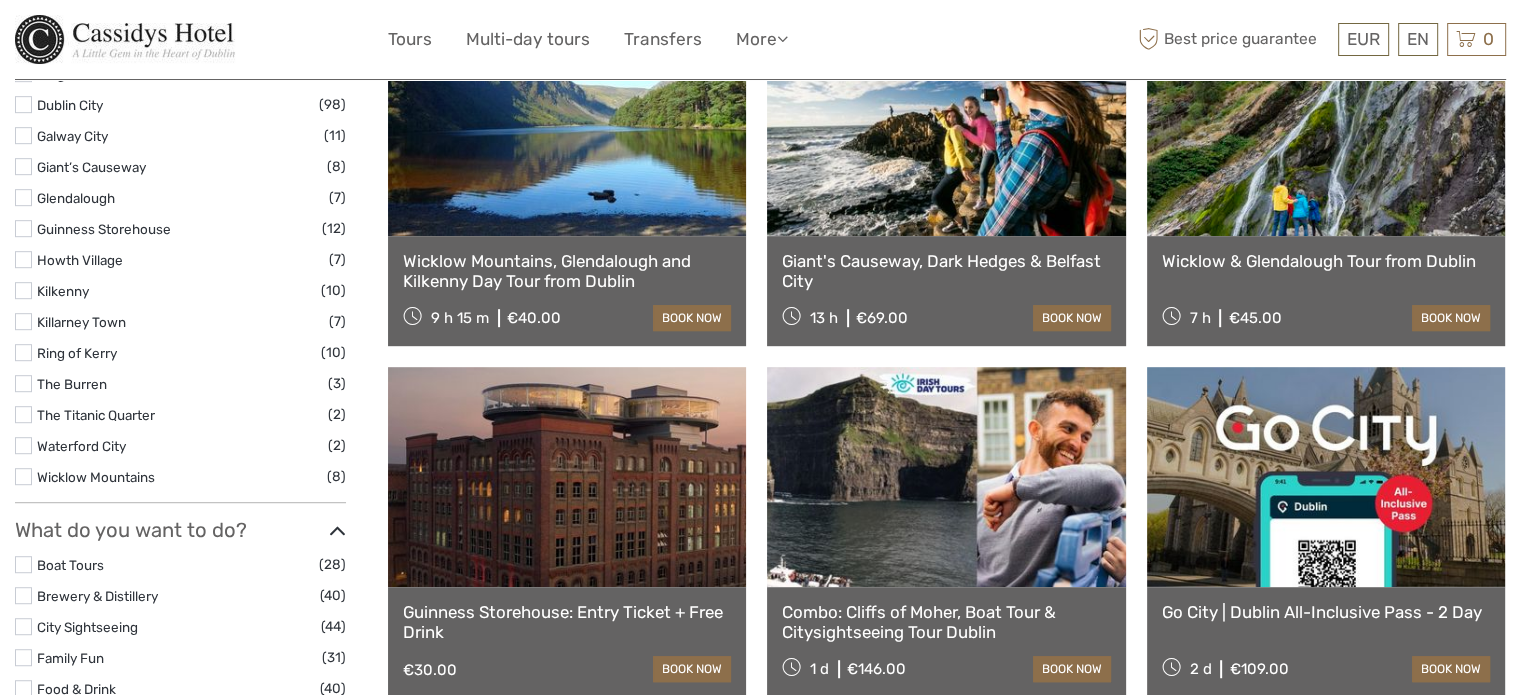 select 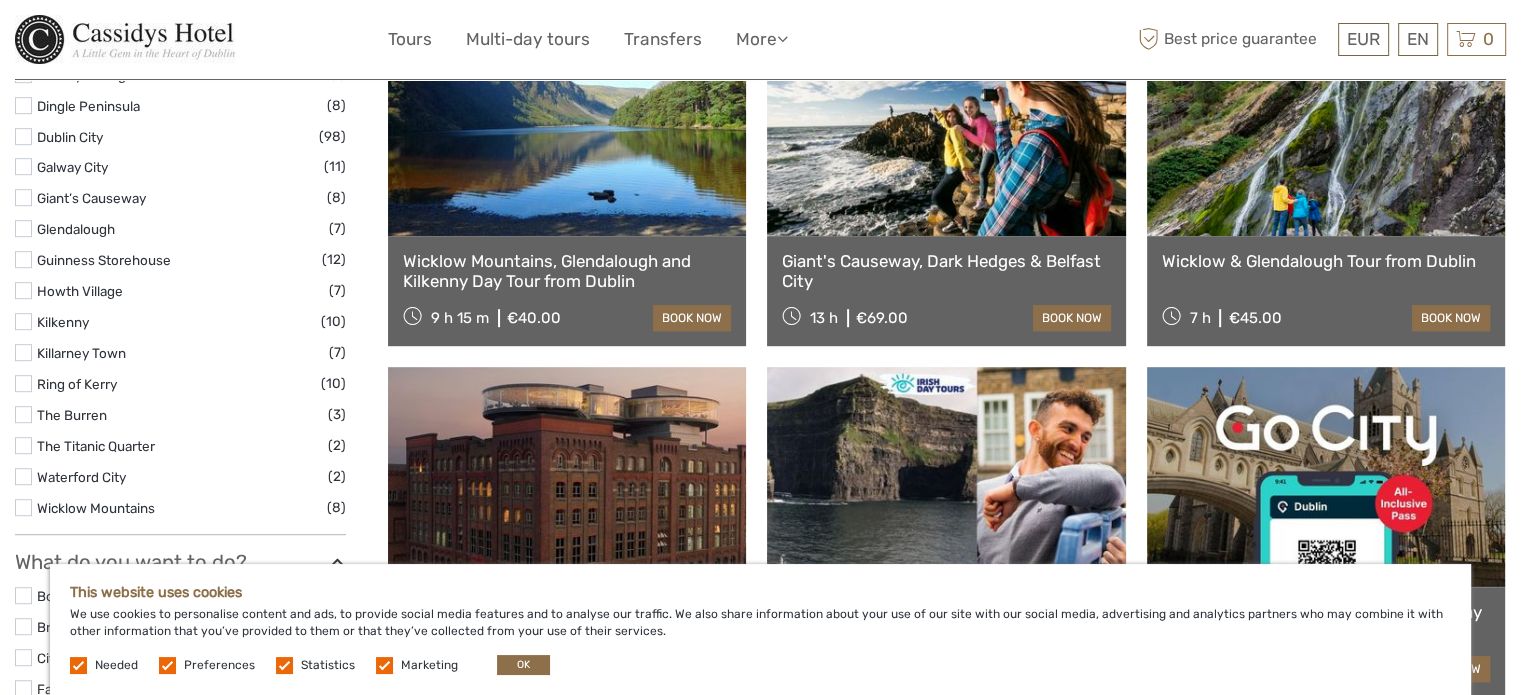 scroll, scrollTop: 0, scrollLeft: 0, axis: both 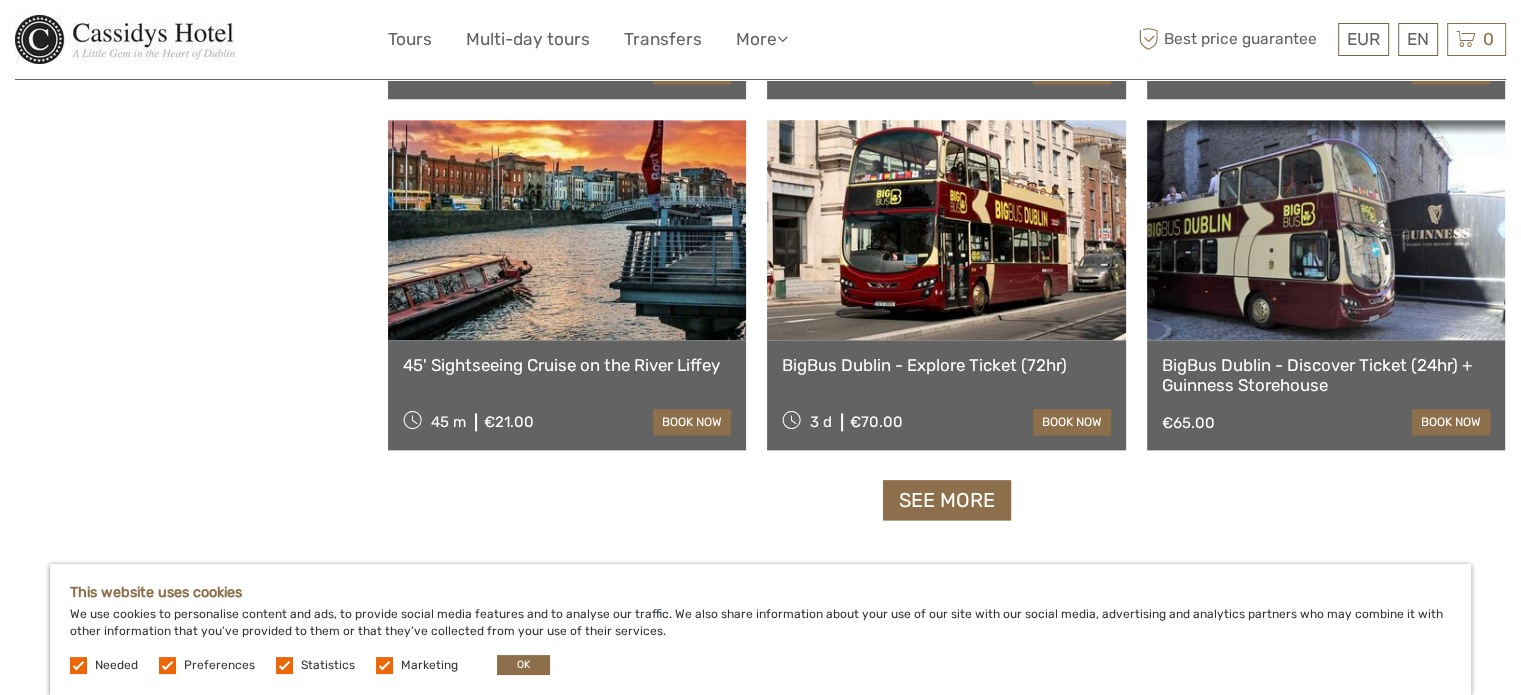 click at bounding box center (567, 230) 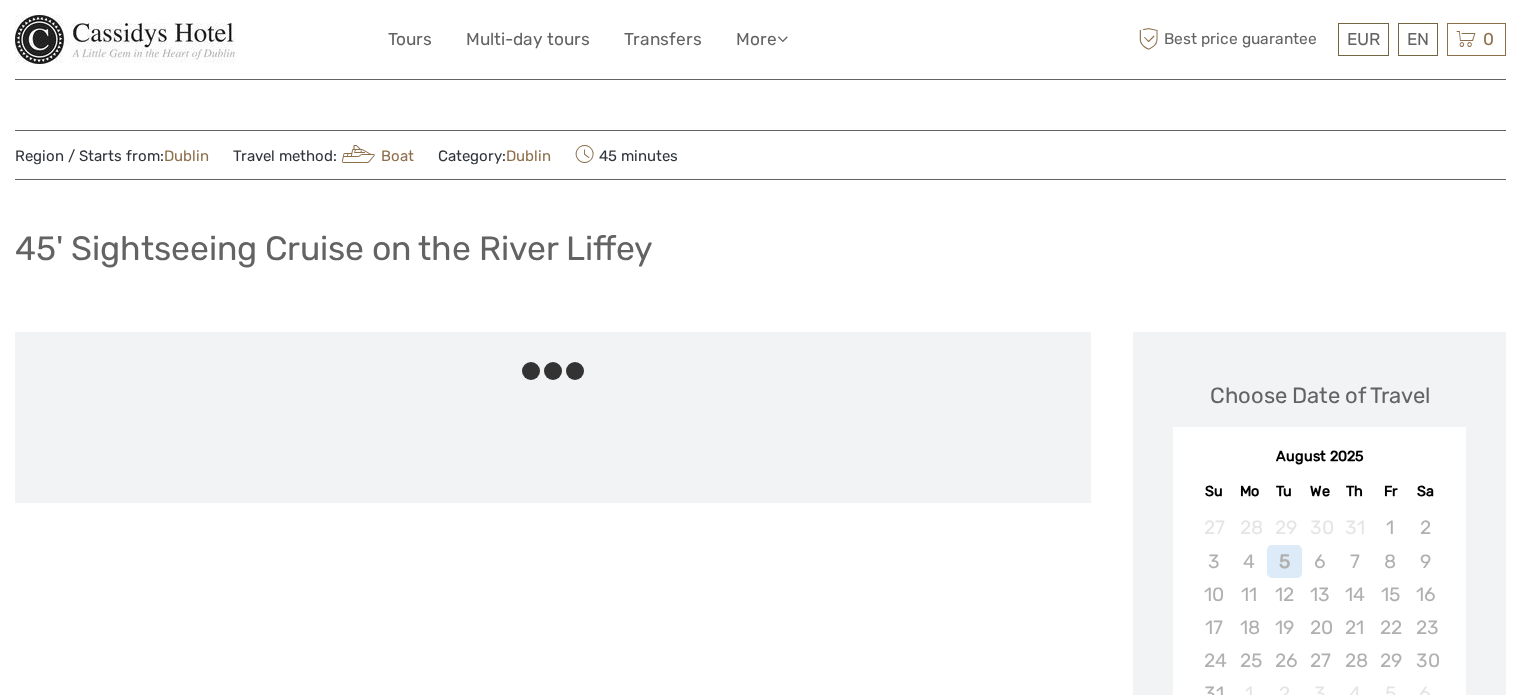 scroll, scrollTop: 0, scrollLeft: 0, axis: both 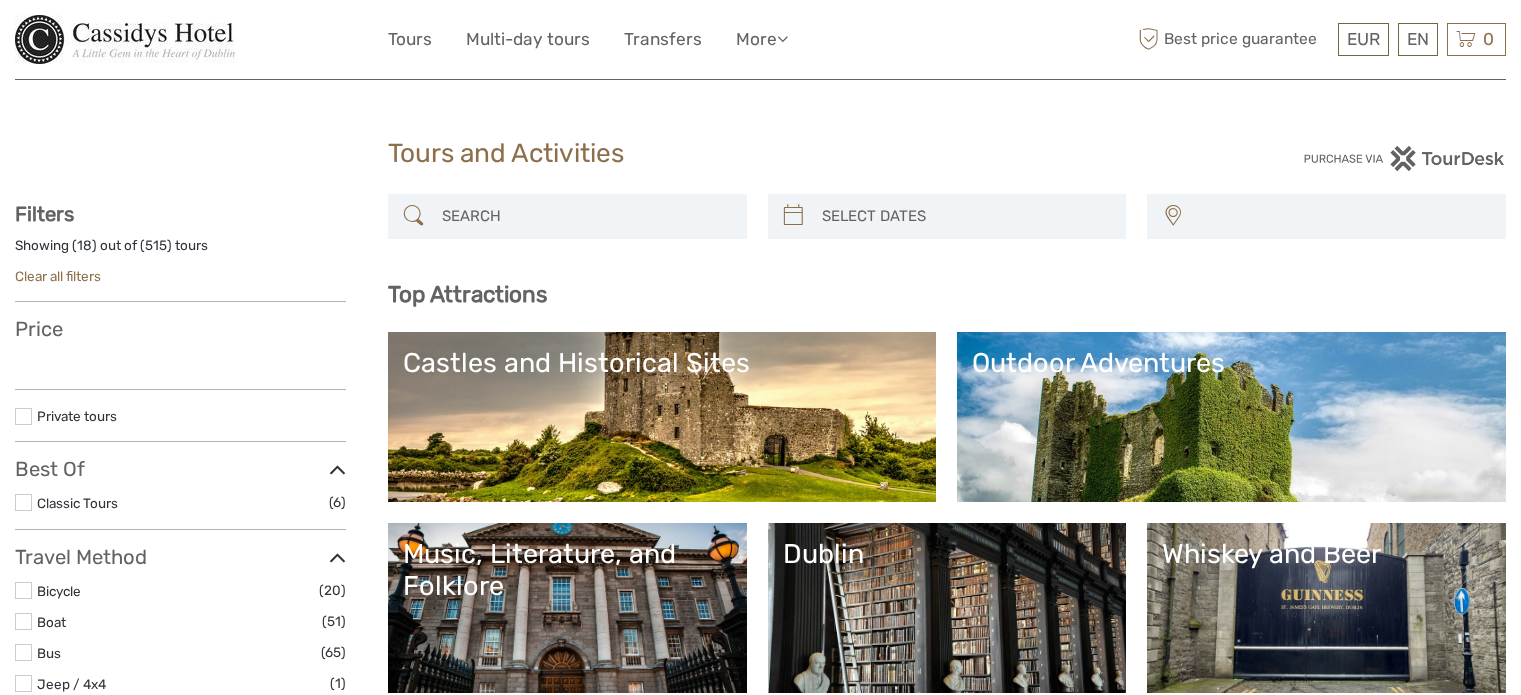 select 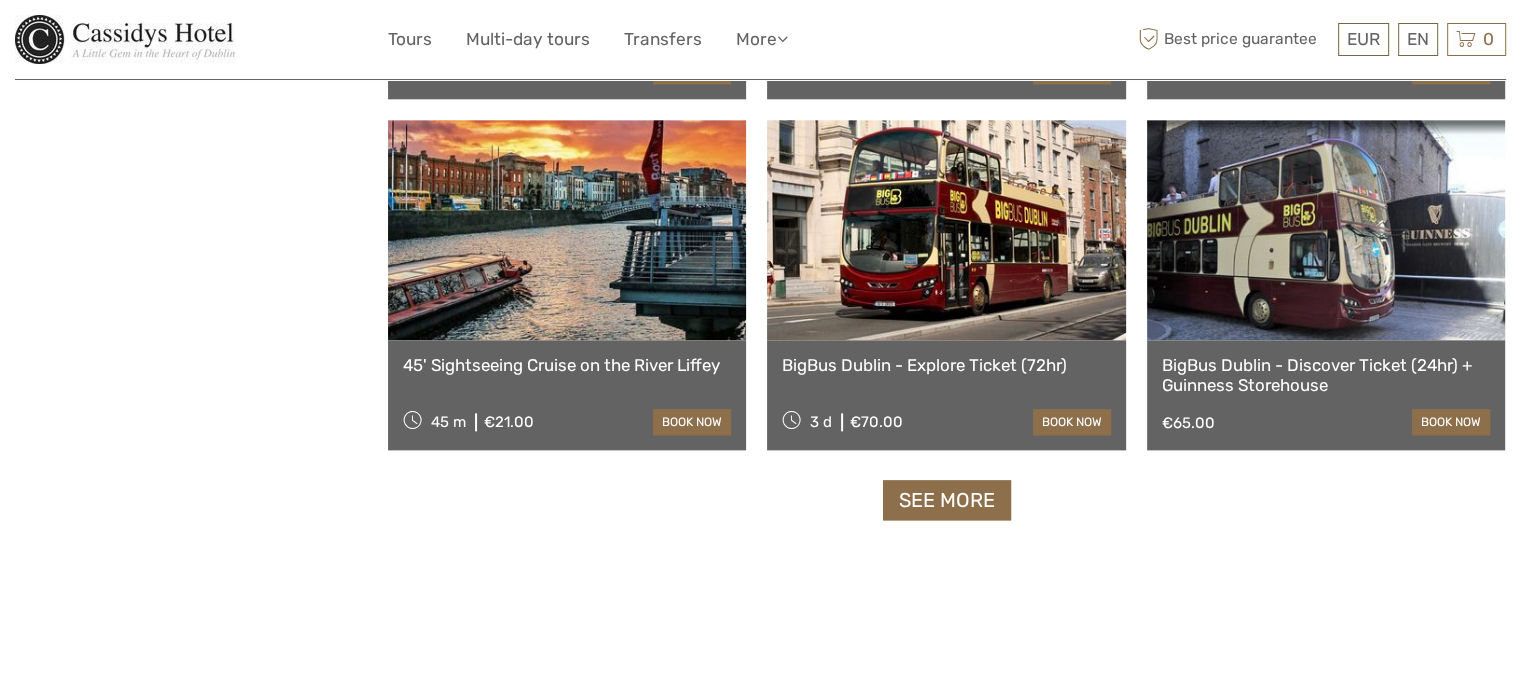 select 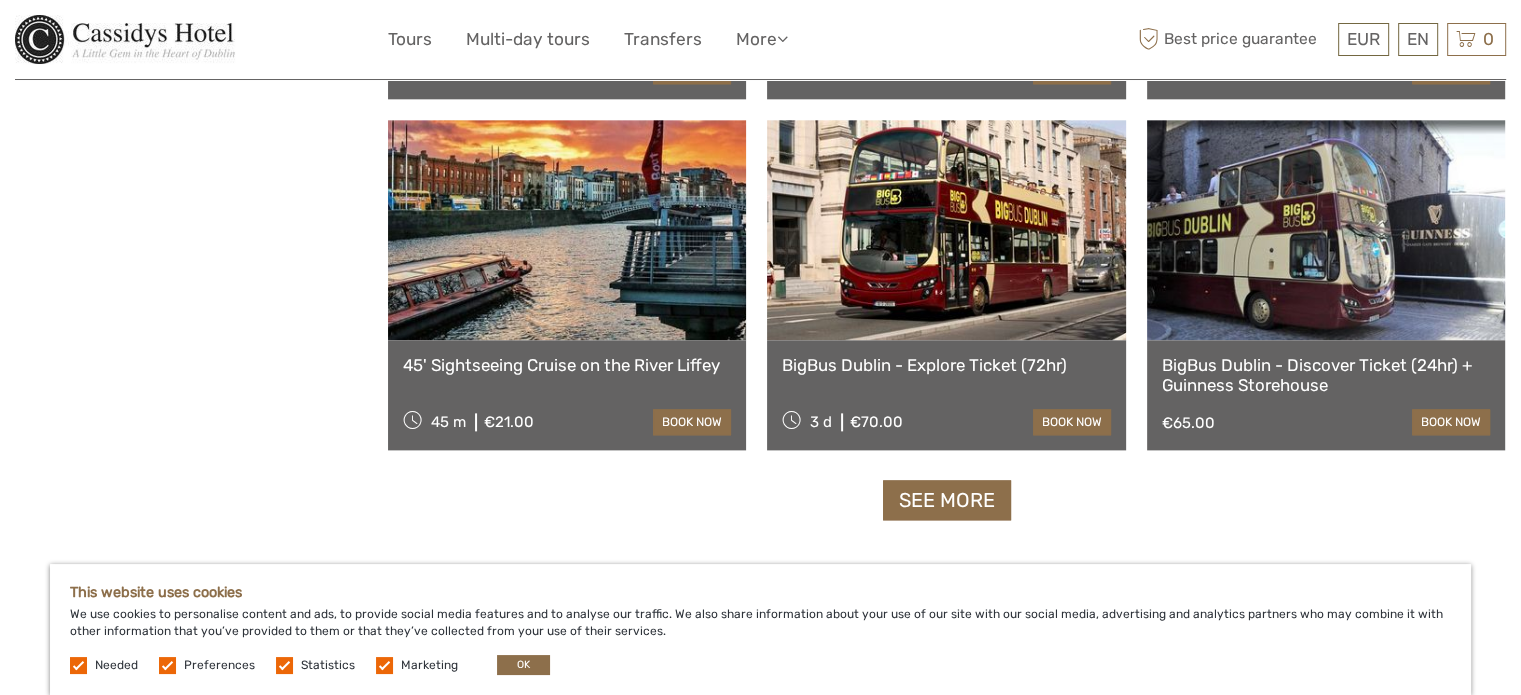 scroll, scrollTop: 0, scrollLeft: 0, axis: both 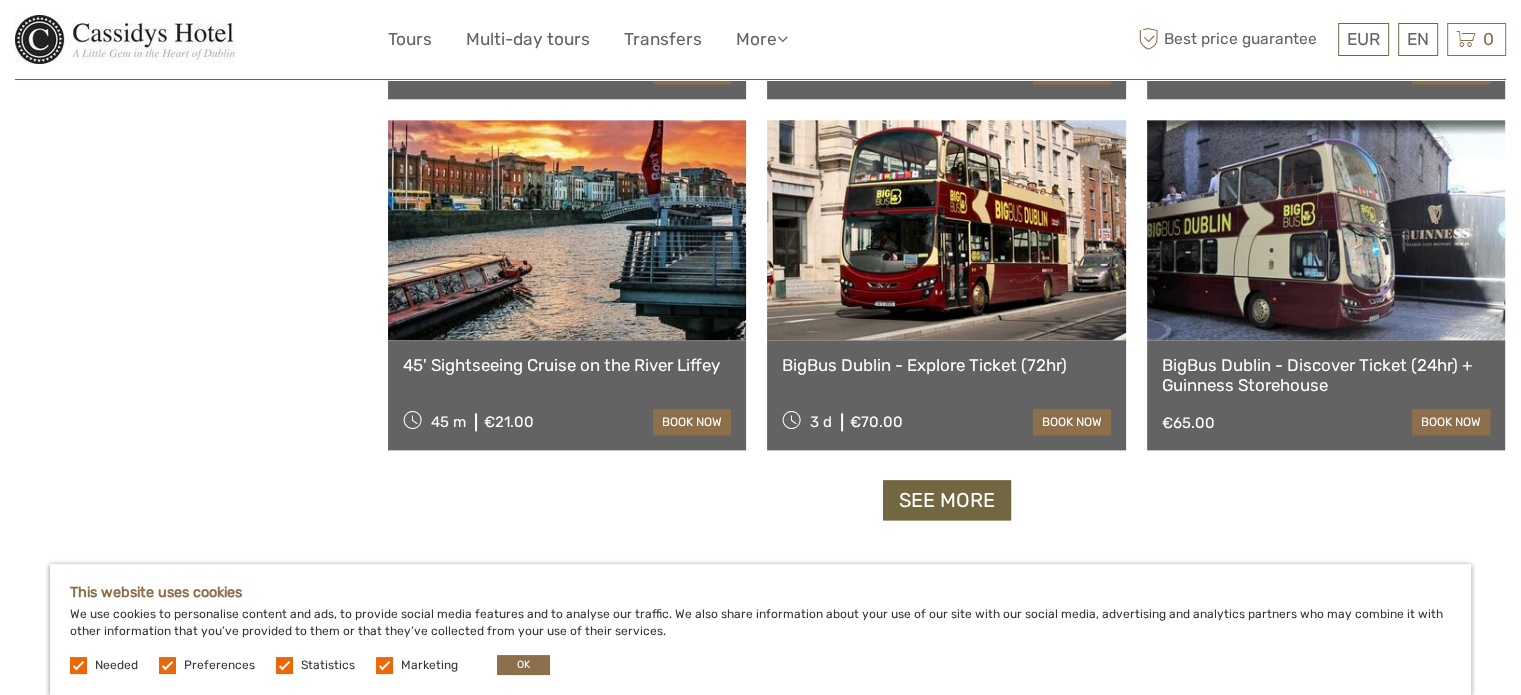 click on "See more" at bounding box center [947, 500] 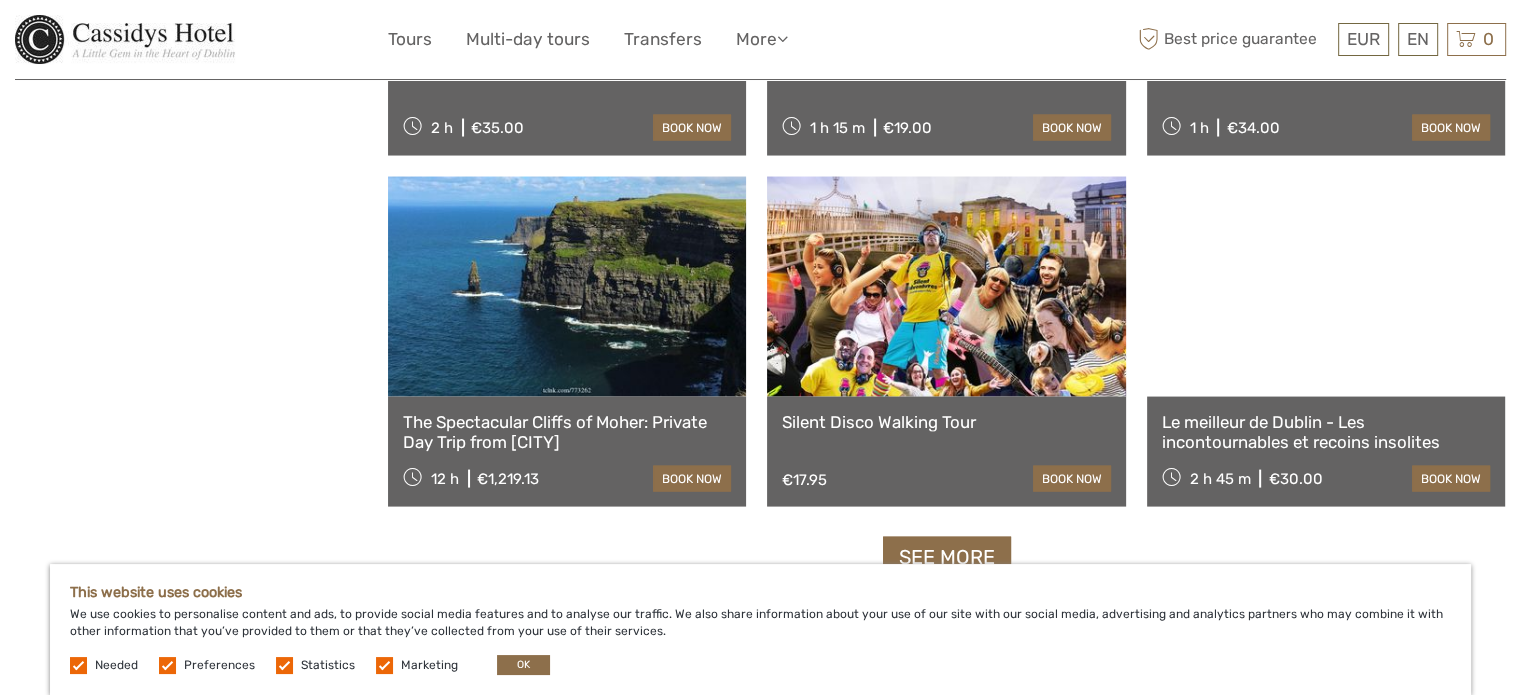 scroll, scrollTop: 4000, scrollLeft: 0, axis: vertical 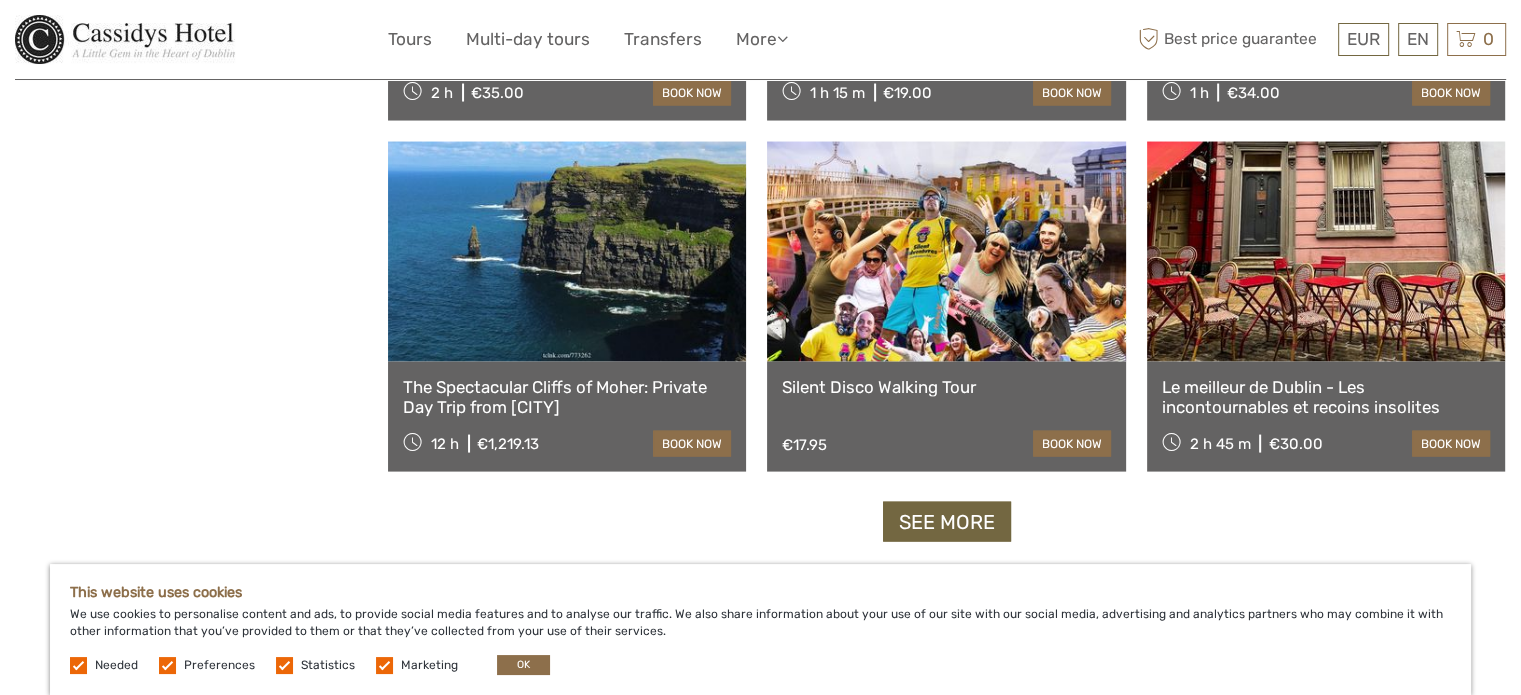 click on "See more" at bounding box center [947, 522] 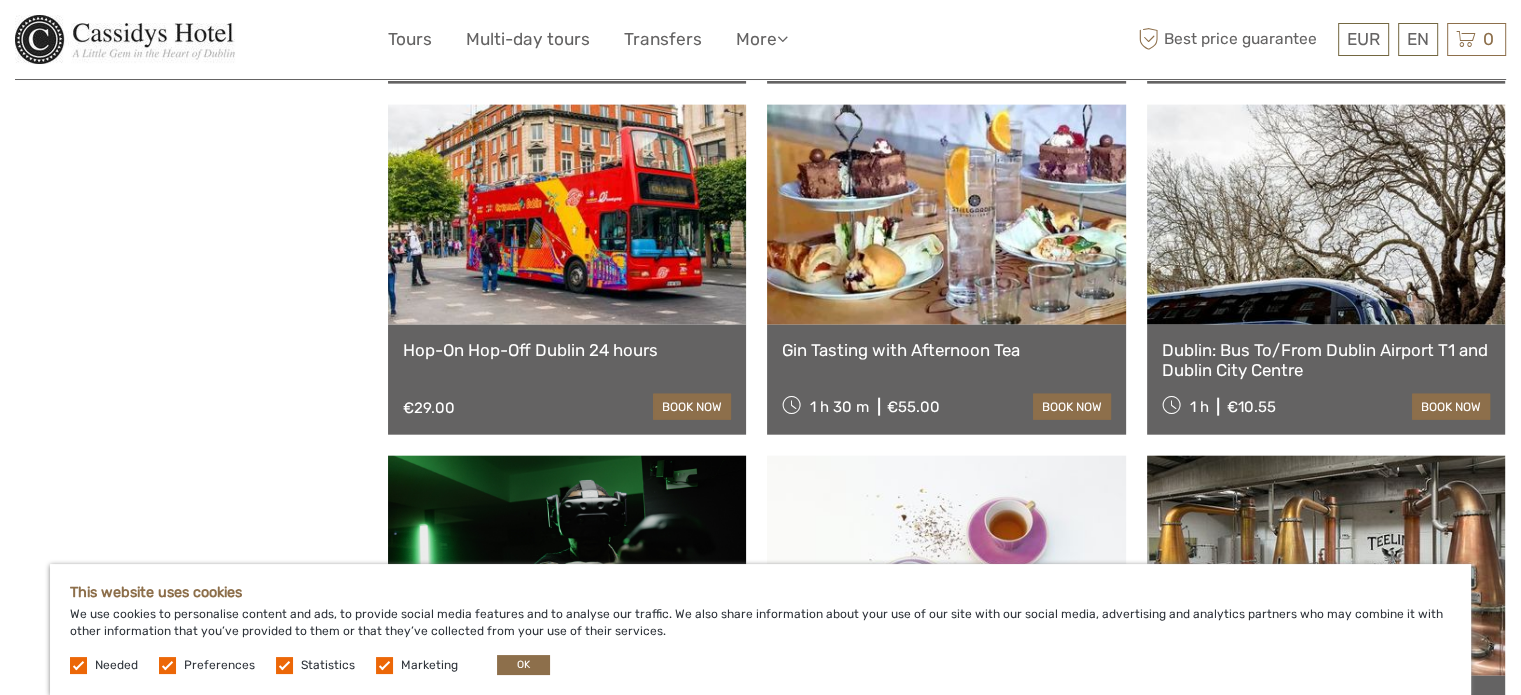 scroll, scrollTop: 4800, scrollLeft: 0, axis: vertical 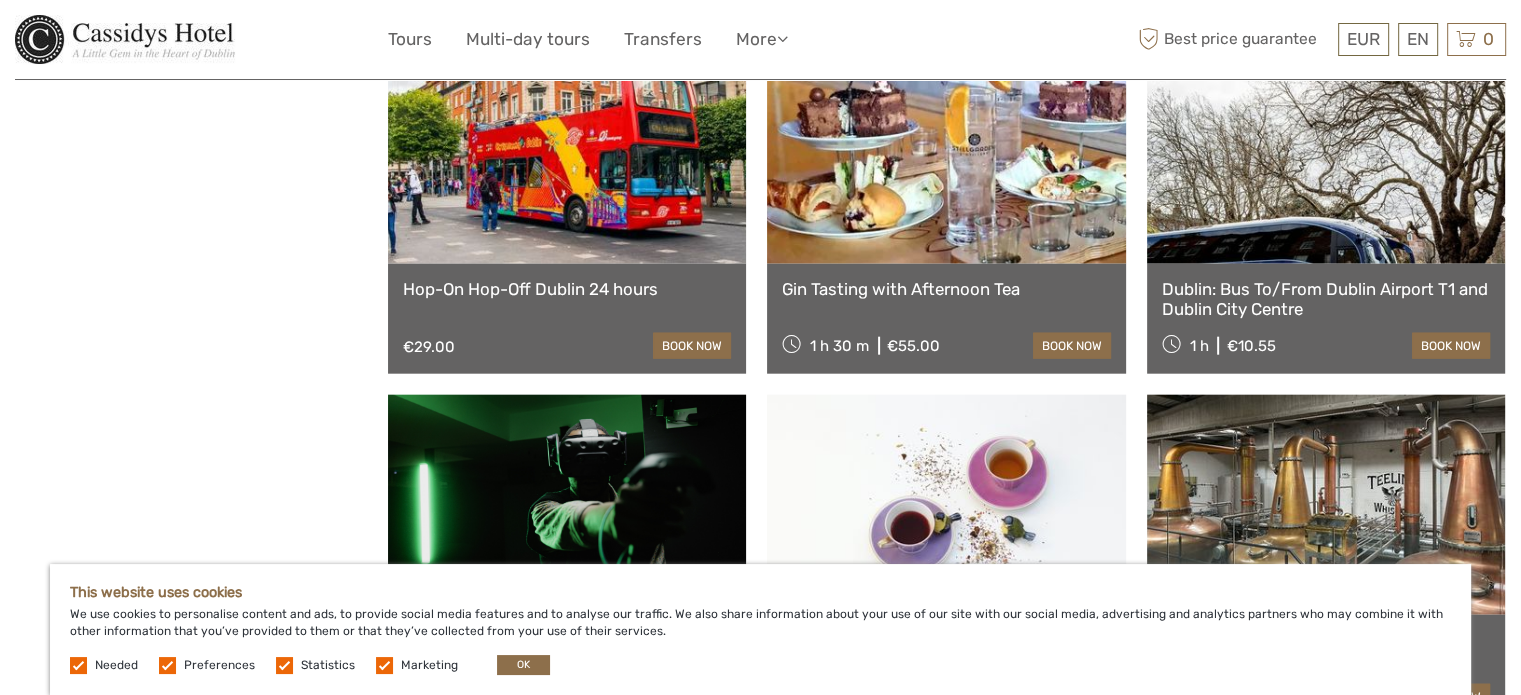 click on "Dublin: Bus To/From Dublin Airport T1 and Dublin City Centre" at bounding box center (1326, 299) 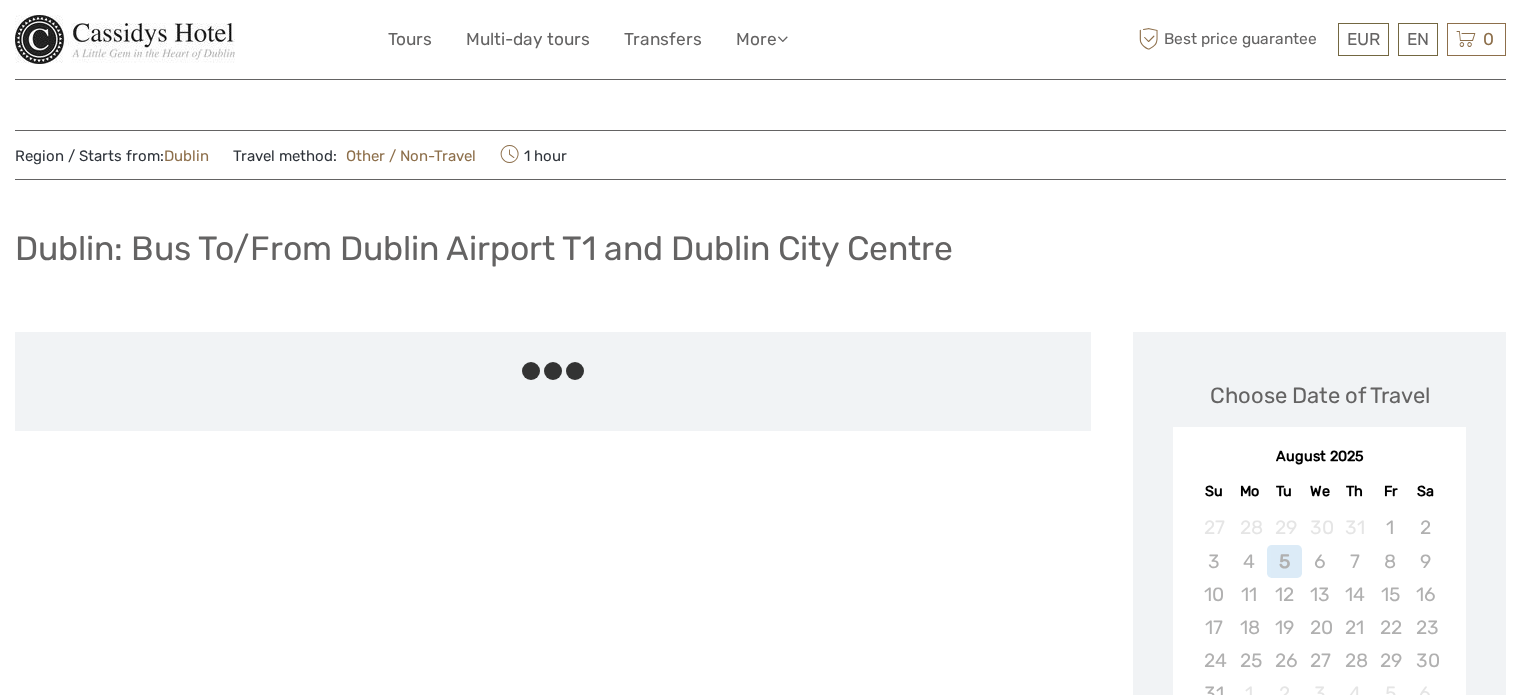 scroll, scrollTop: 0, scrollLeft: 0, axis: both 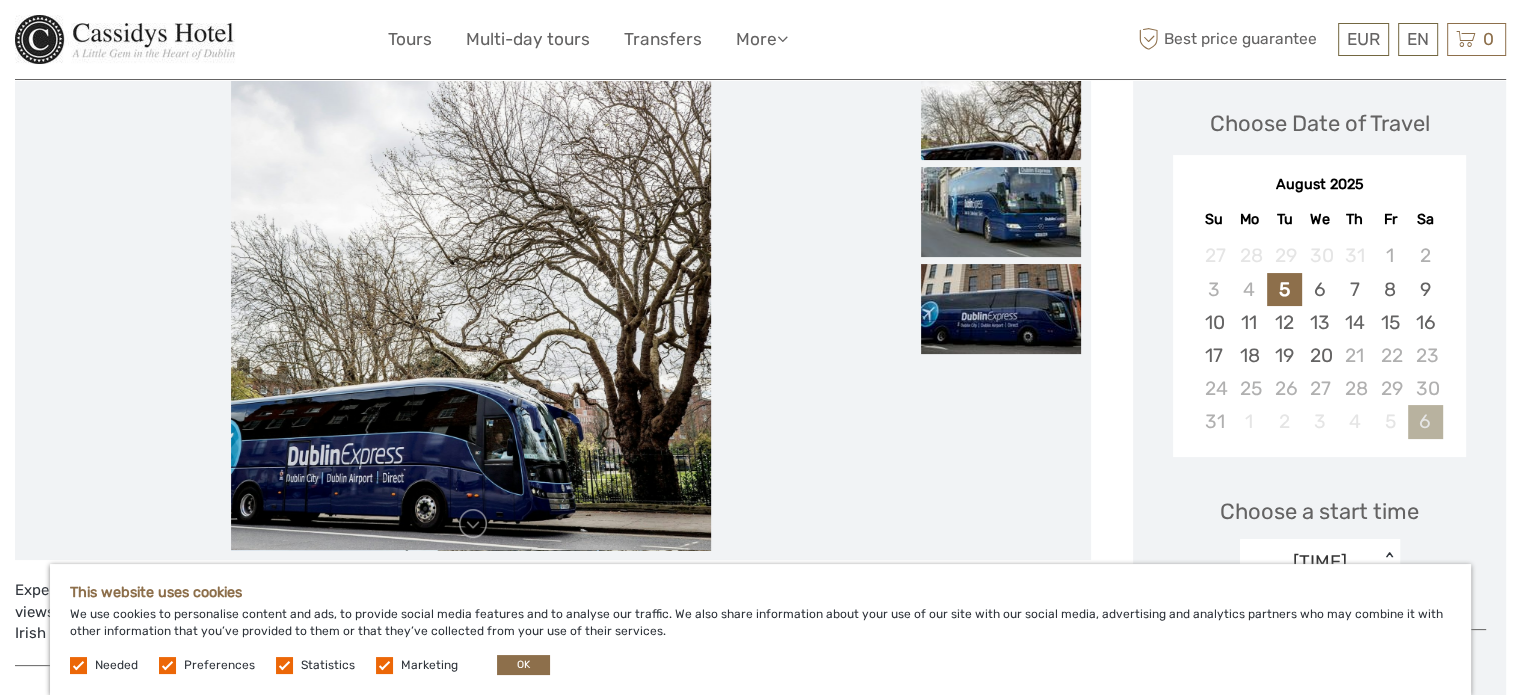 click on "6" at bounding box center [1425, 421] 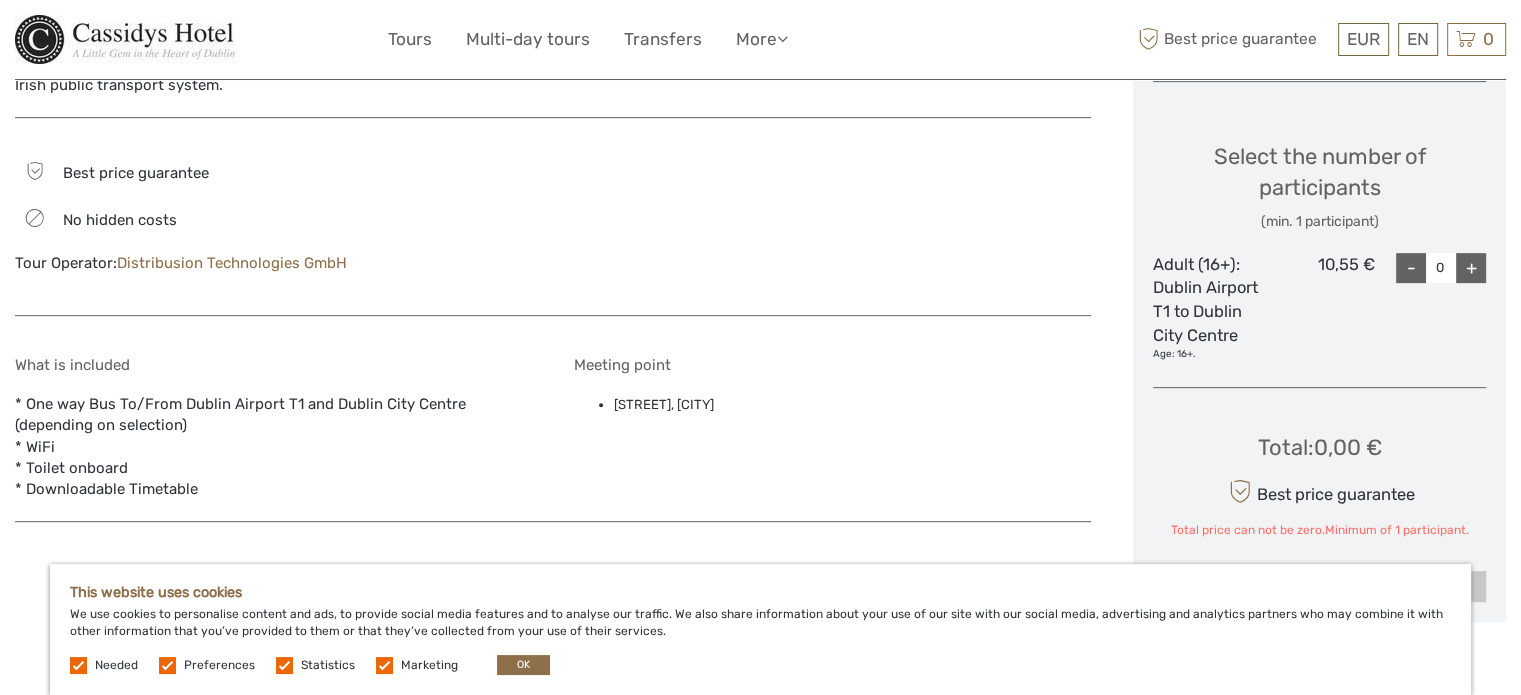 scroll, scrollTop: 872, scrollLeft: 0, axis: vertical 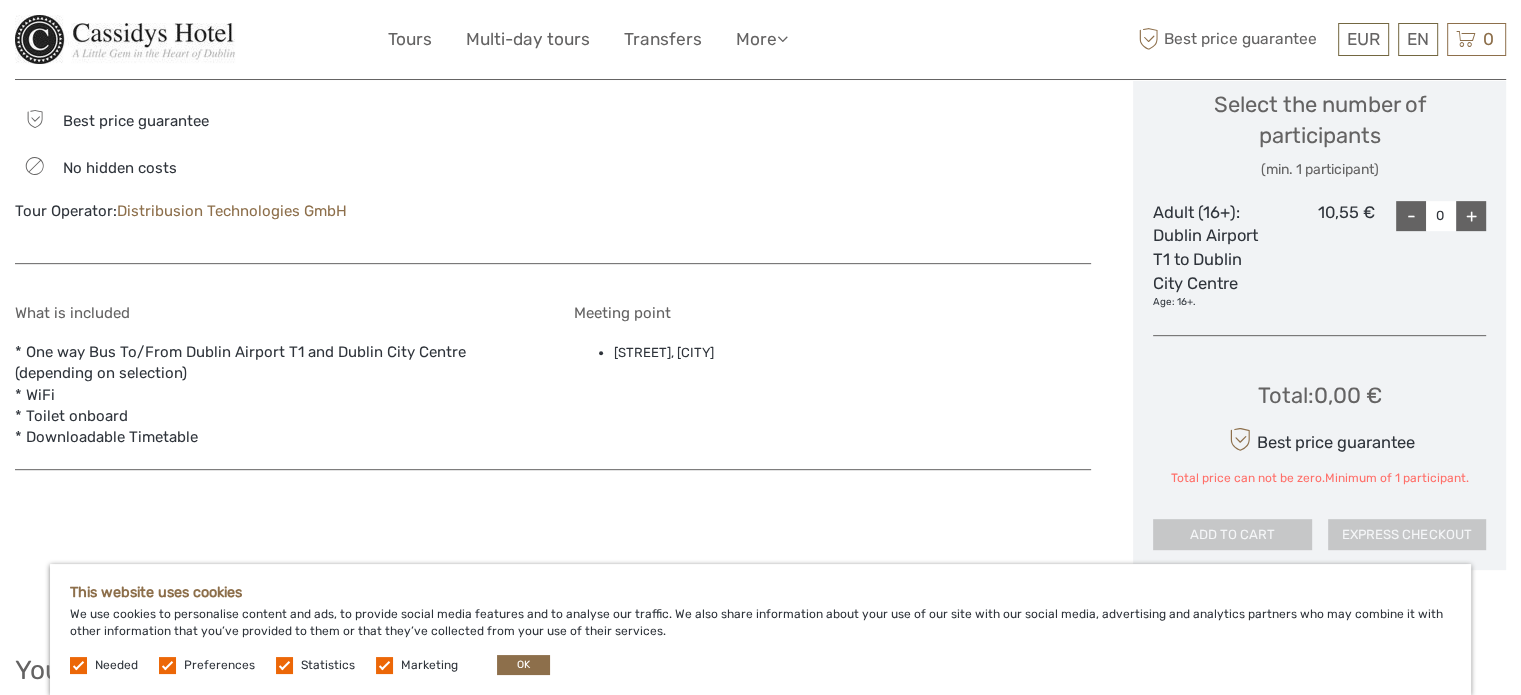 click on "+" at bounding box center (1471, 216) 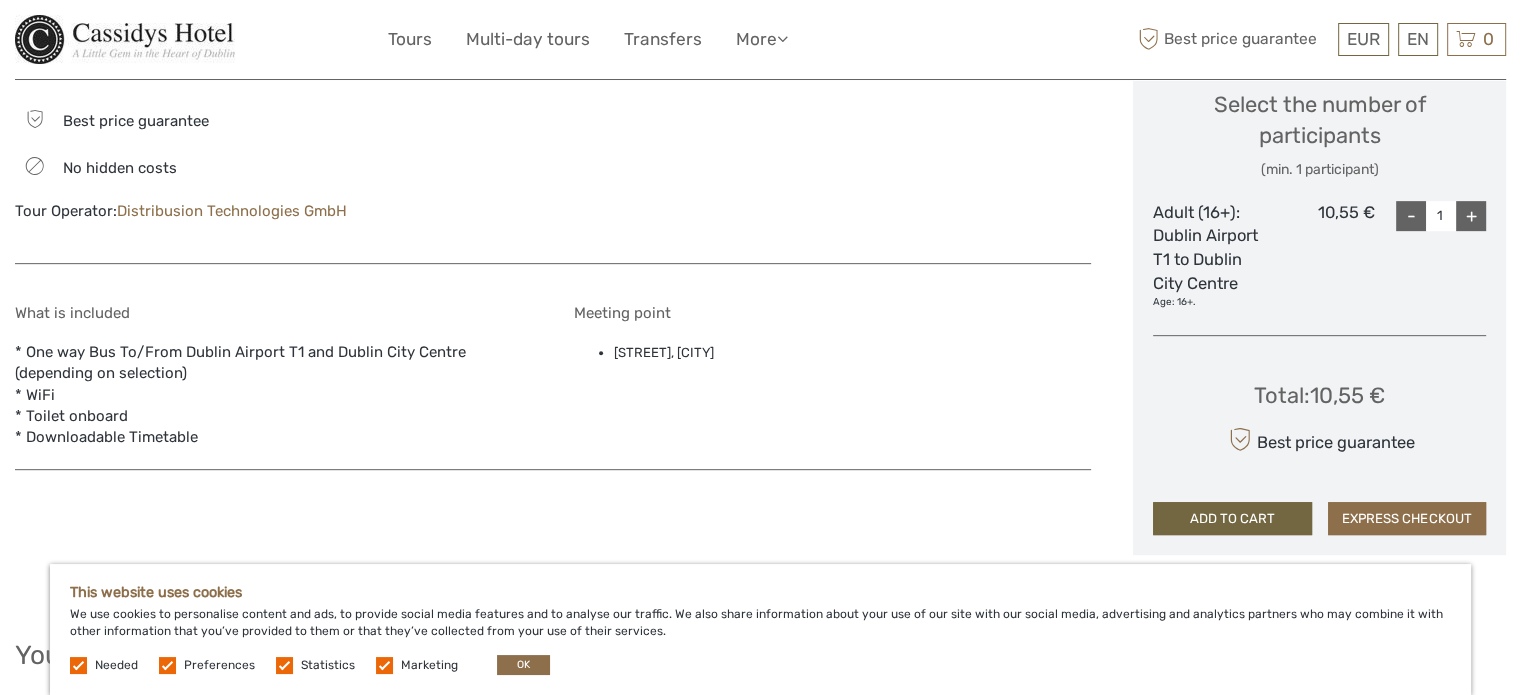 click on "ADD TO CART" at bounding box center [1232, 519] 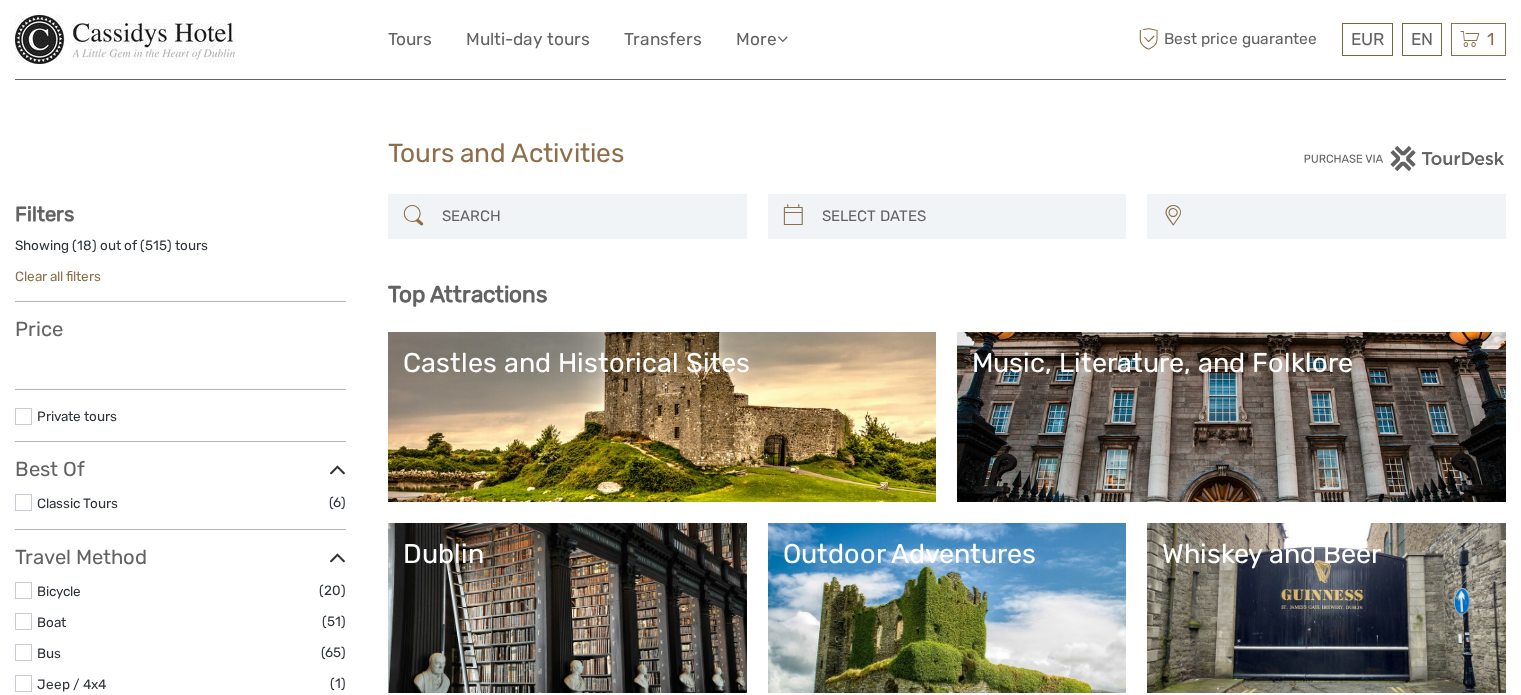 select 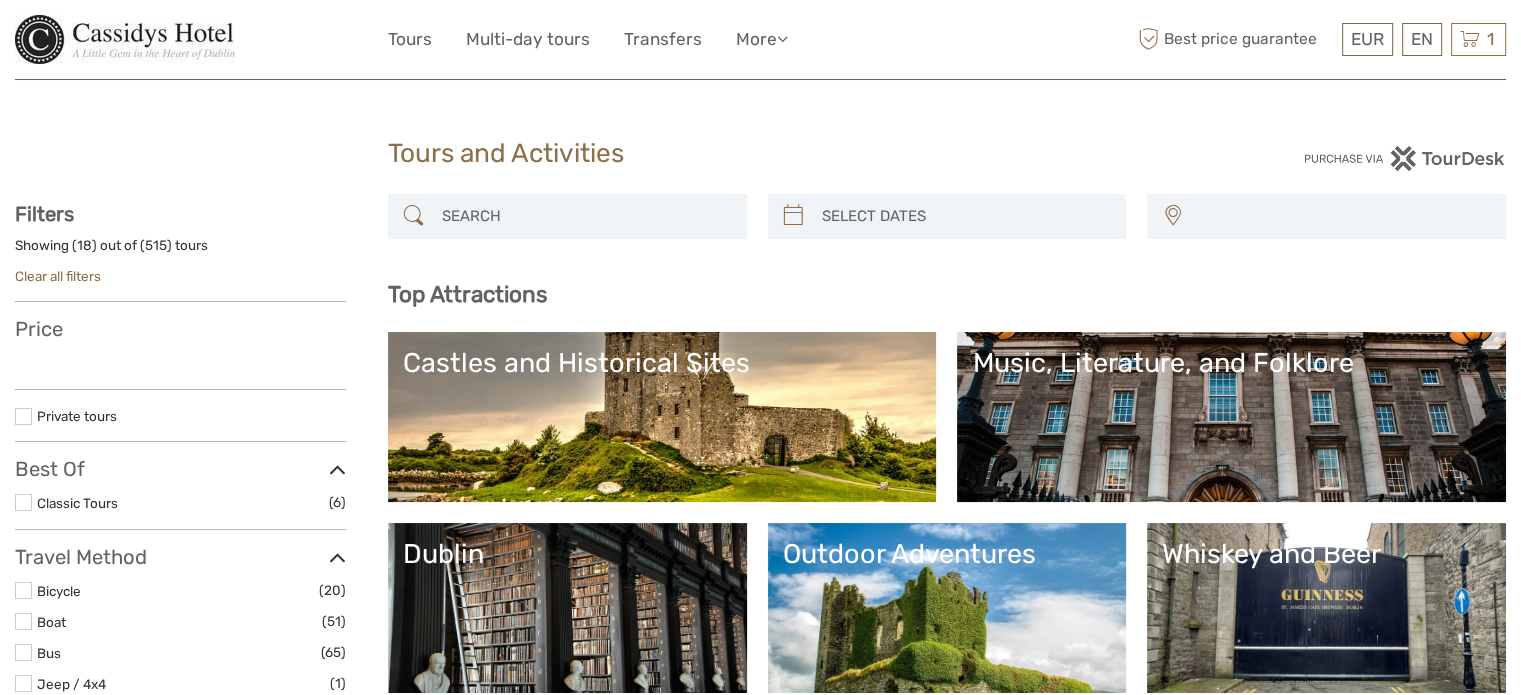 scroll, scrollTop: 0, scrollLeft: 0, axis: both 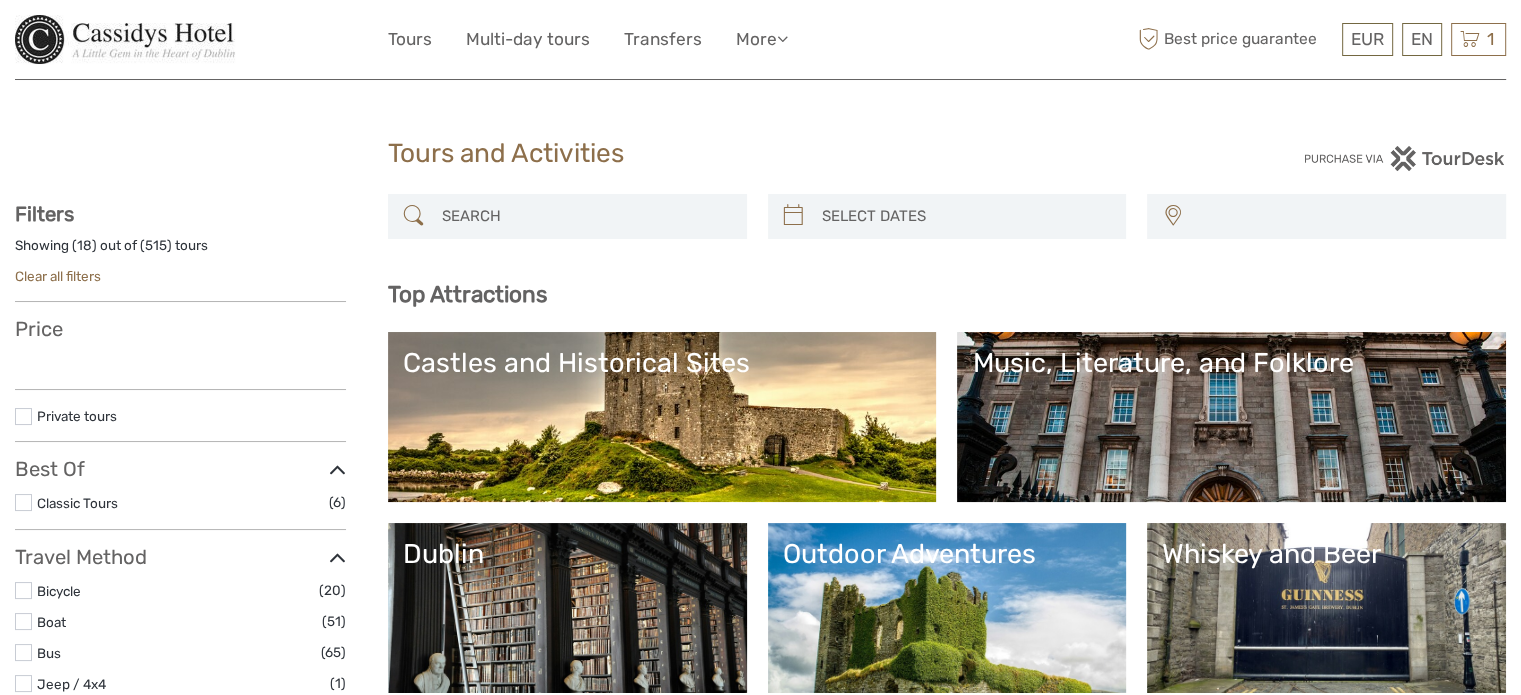 select 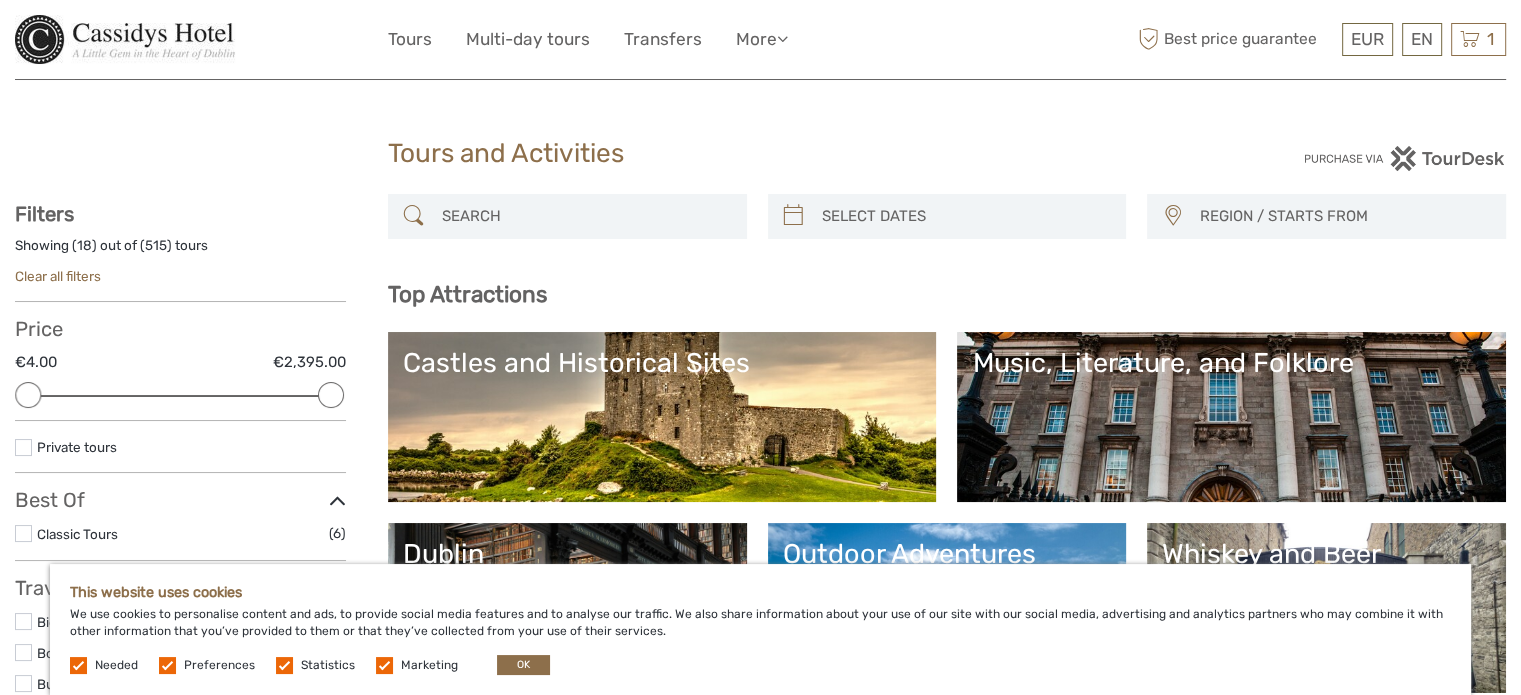 scroll, scrollTop: 400, scrollLeft: 0, axis: vertical 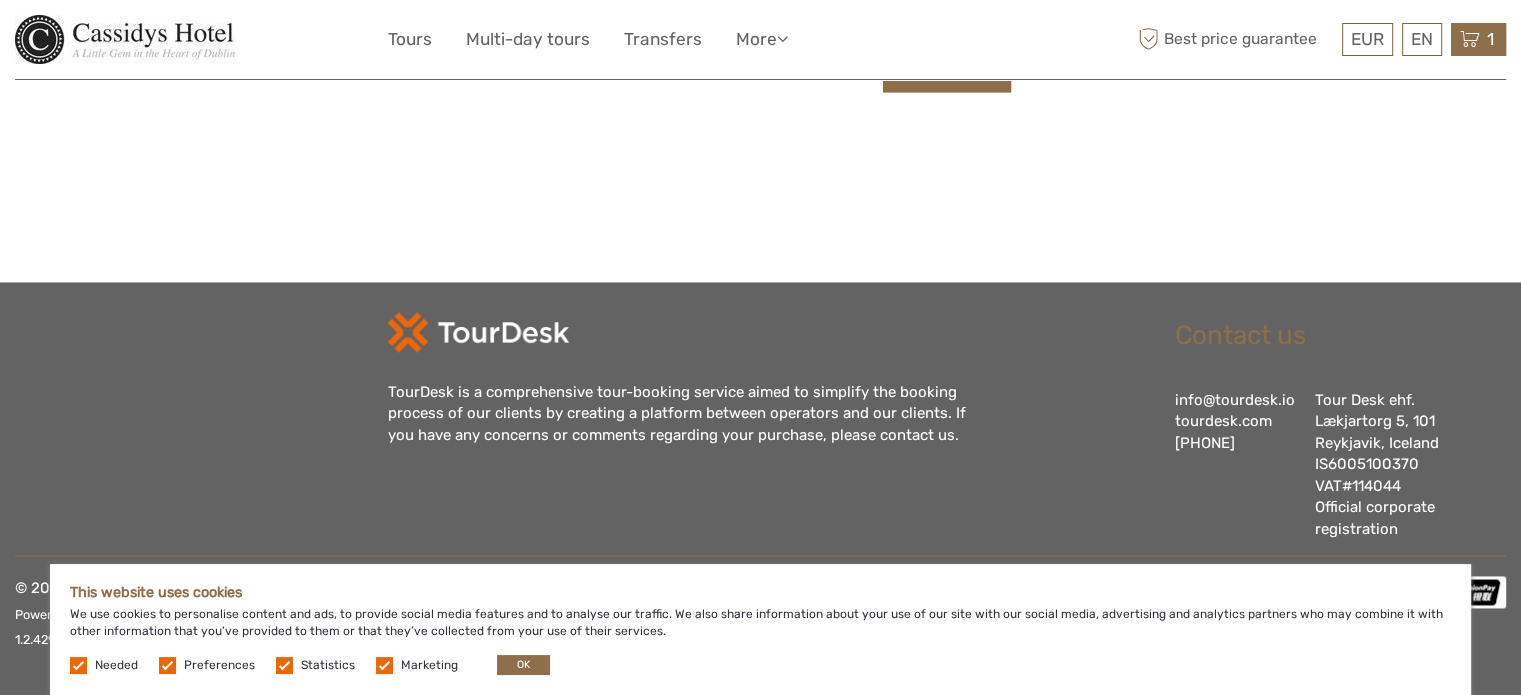 click at bounding box center (1470, 39) 